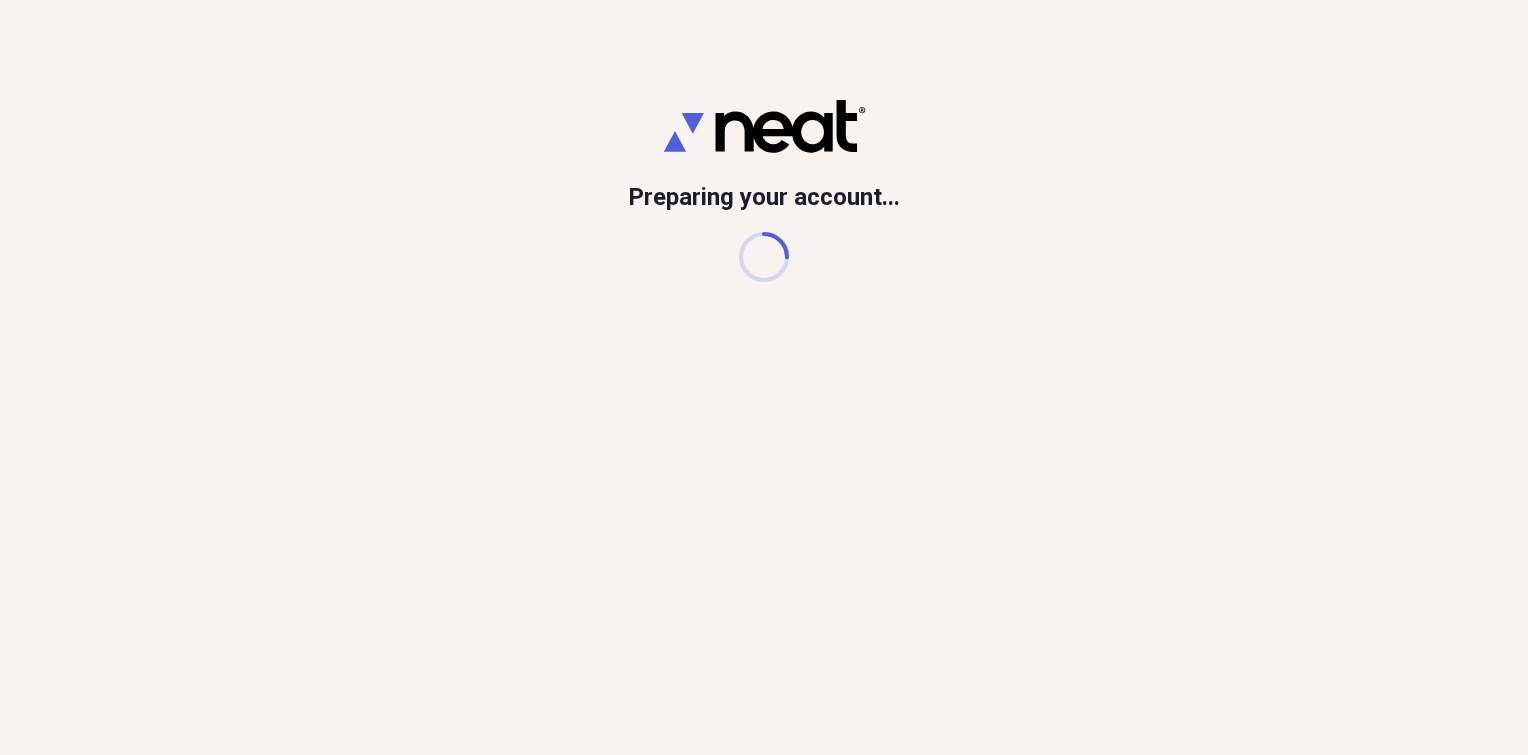 scroll, scrollTop: 0, scrollLeft: 0, axis: both 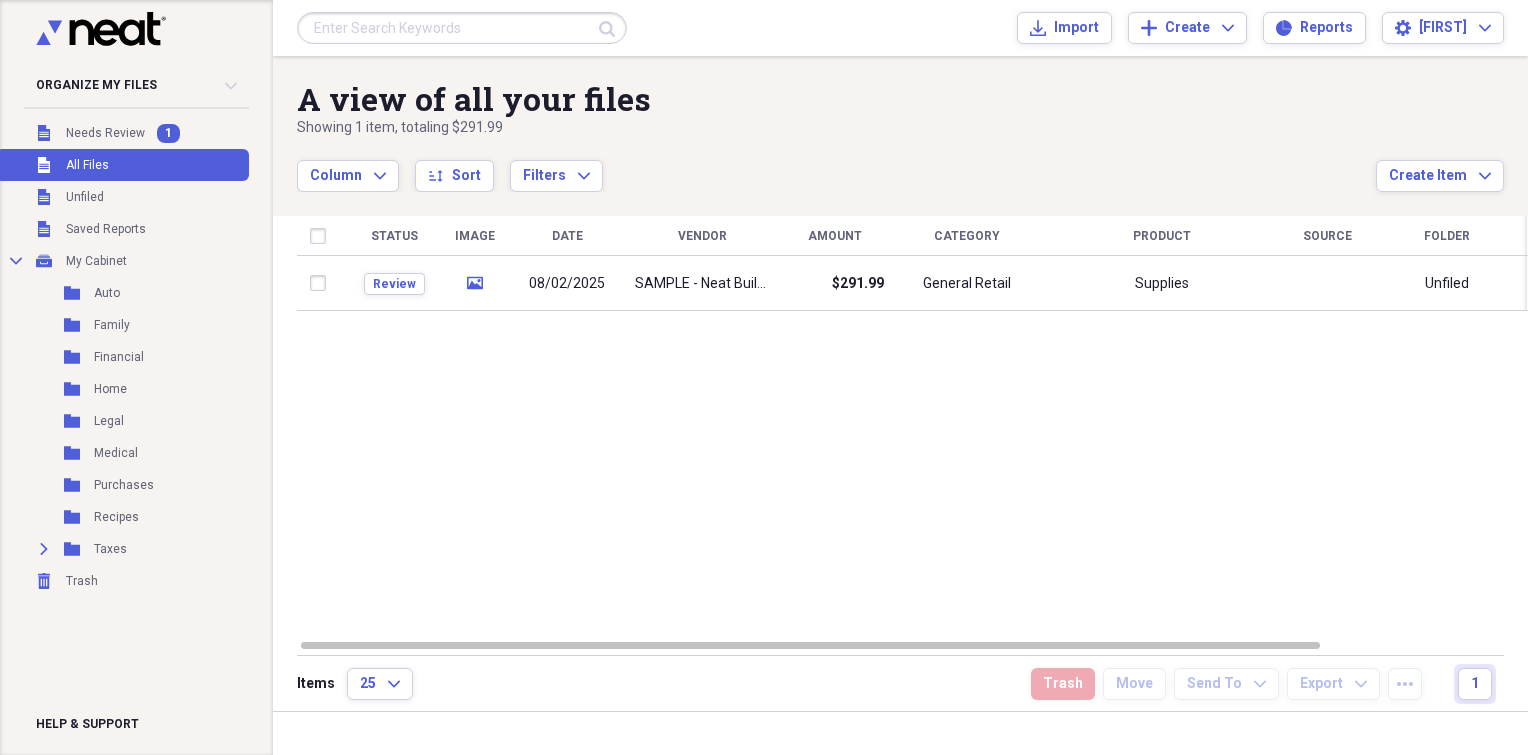 click on "Organize My Files 1 Collapse" at bounding box center (136, 85) 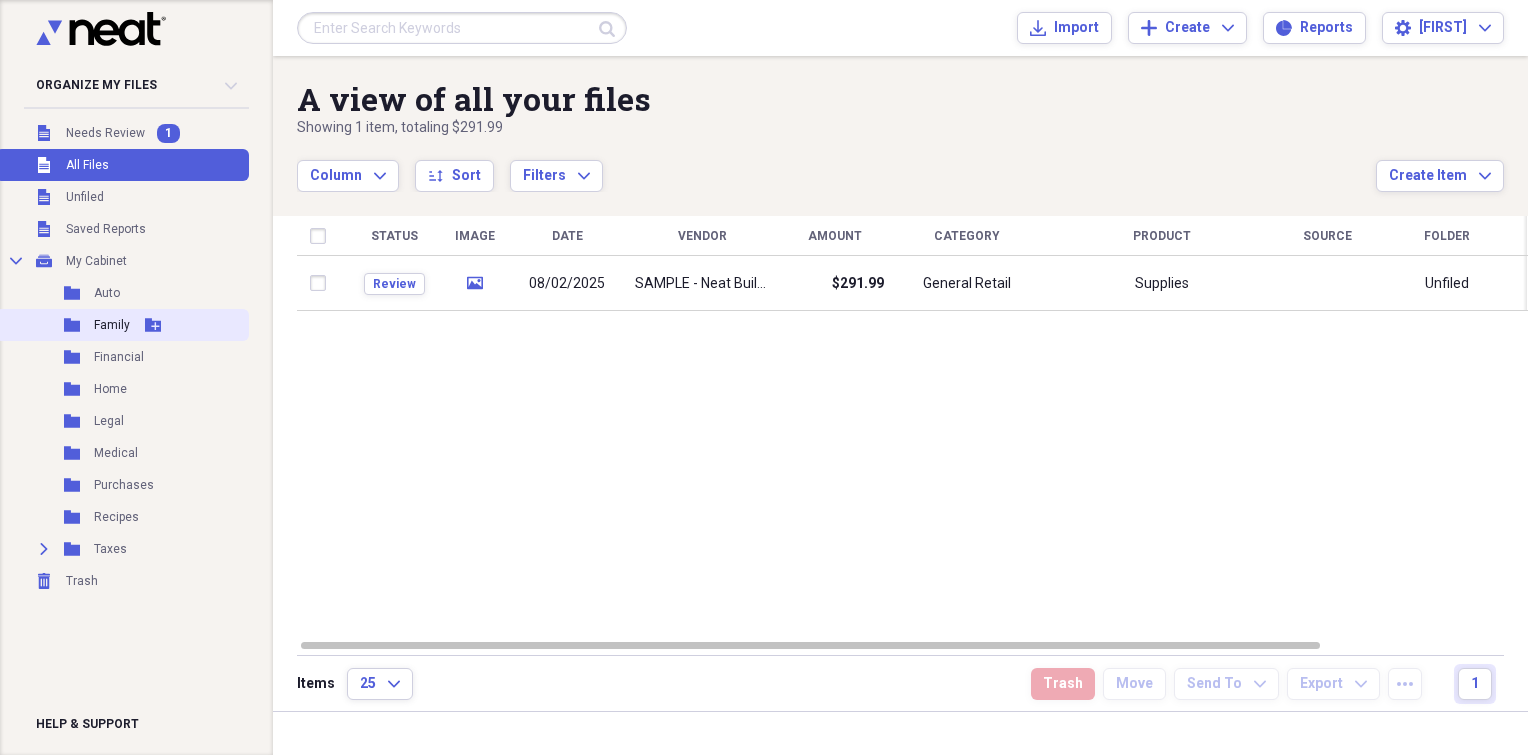 click on "Family" at bounding box center (112, 325) 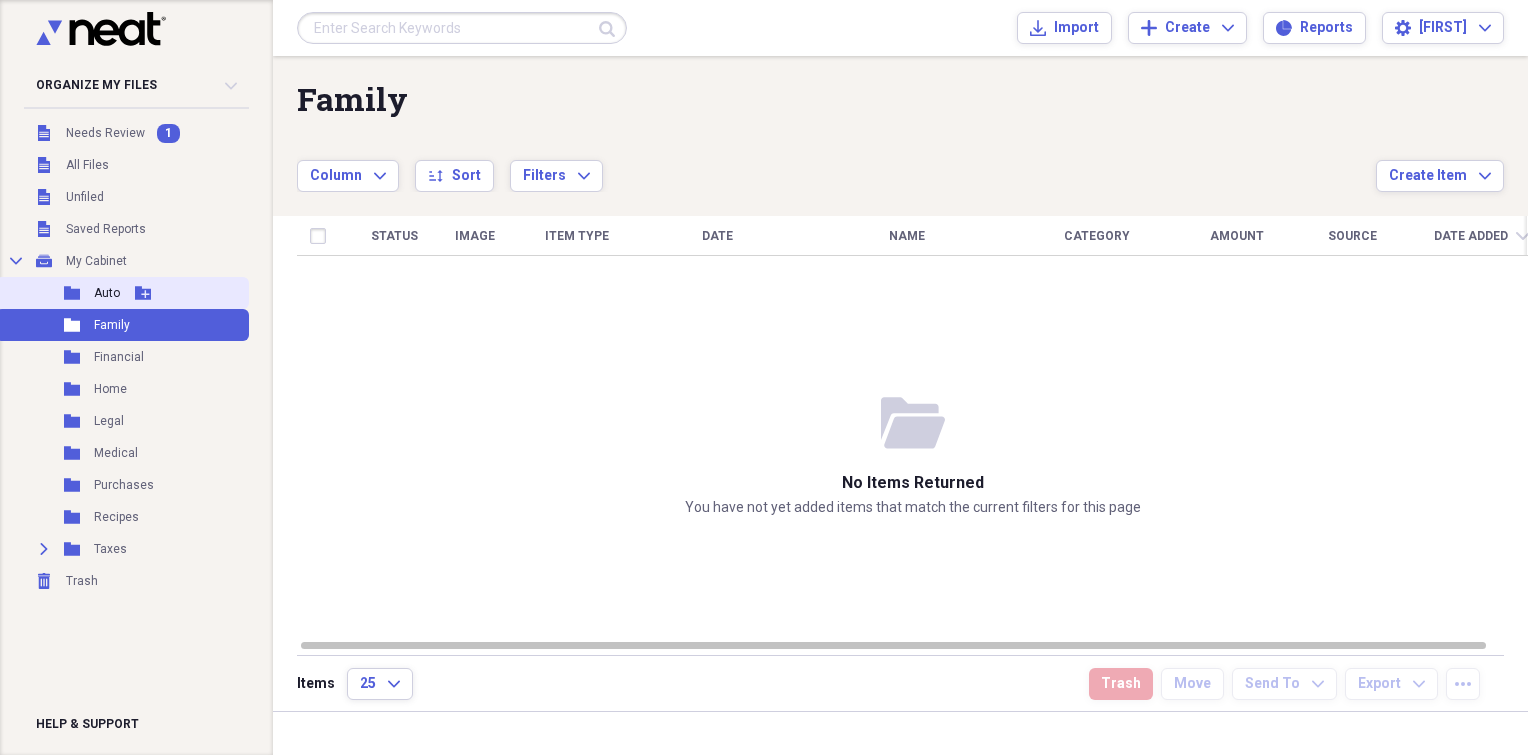 click on "Add Folder" at bounding box center (143, 293) 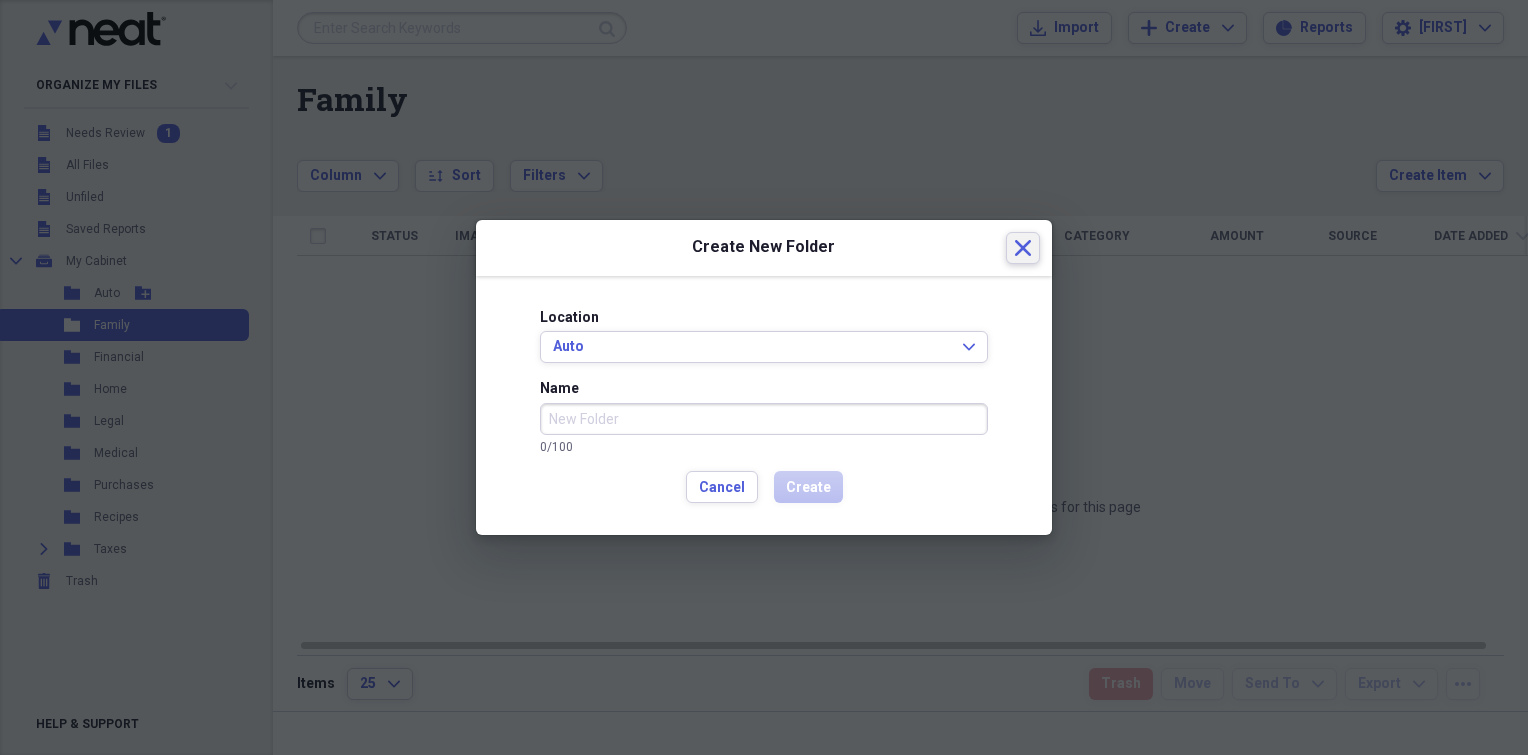 click on "Close" at bounding box center (1023, 248) 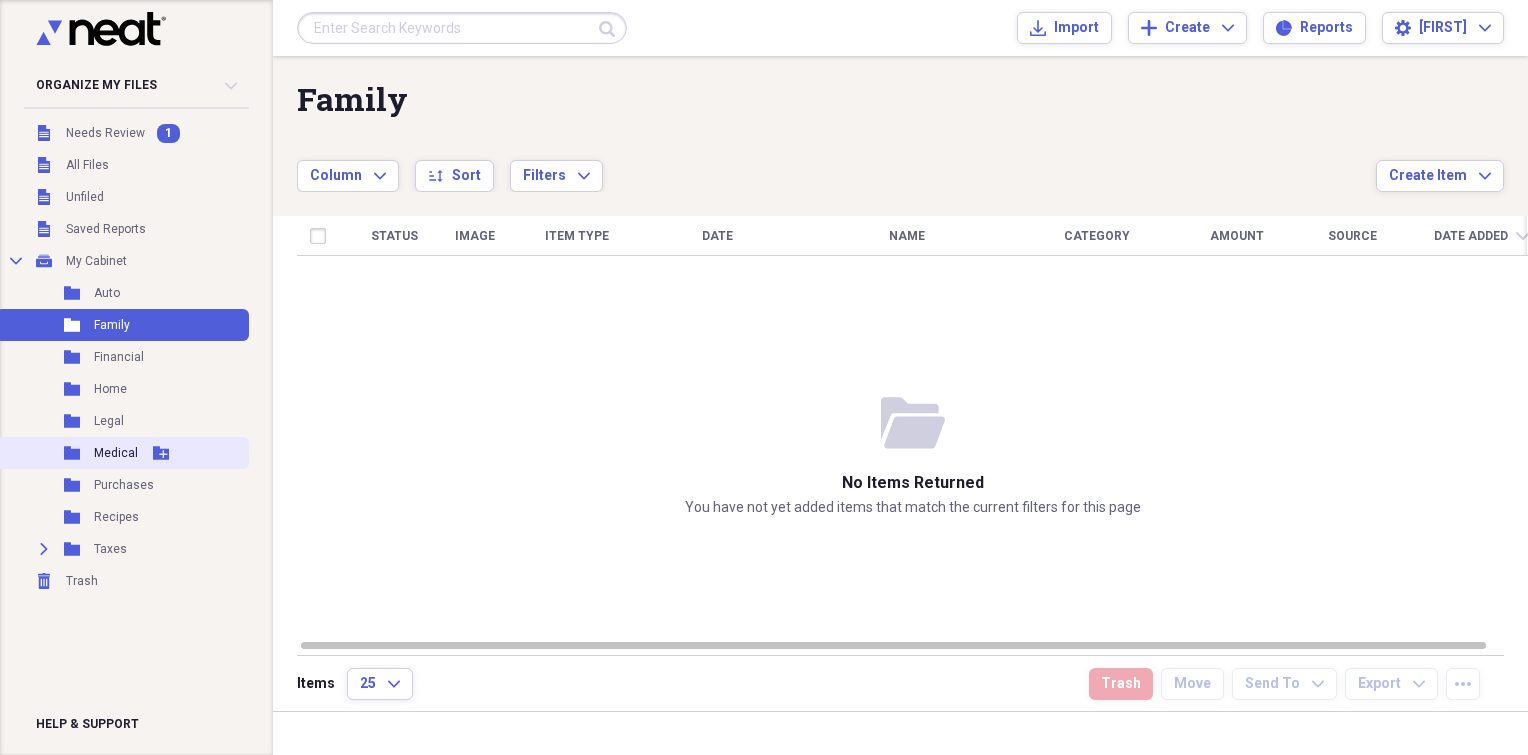 click on "Folder Medical Add Folder" at bounding box center (122, 453) 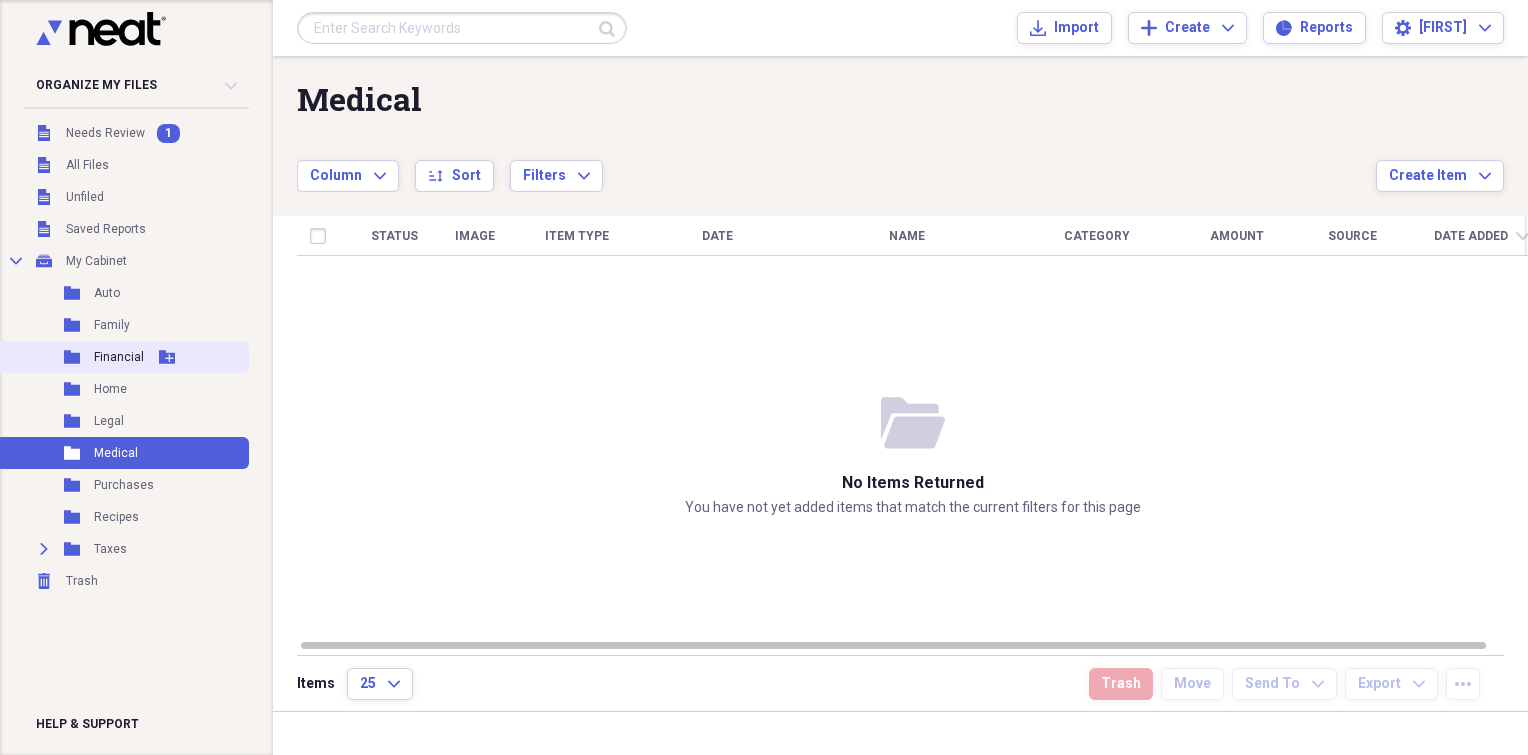 click on "Financial" at bounding box center (119, 357) 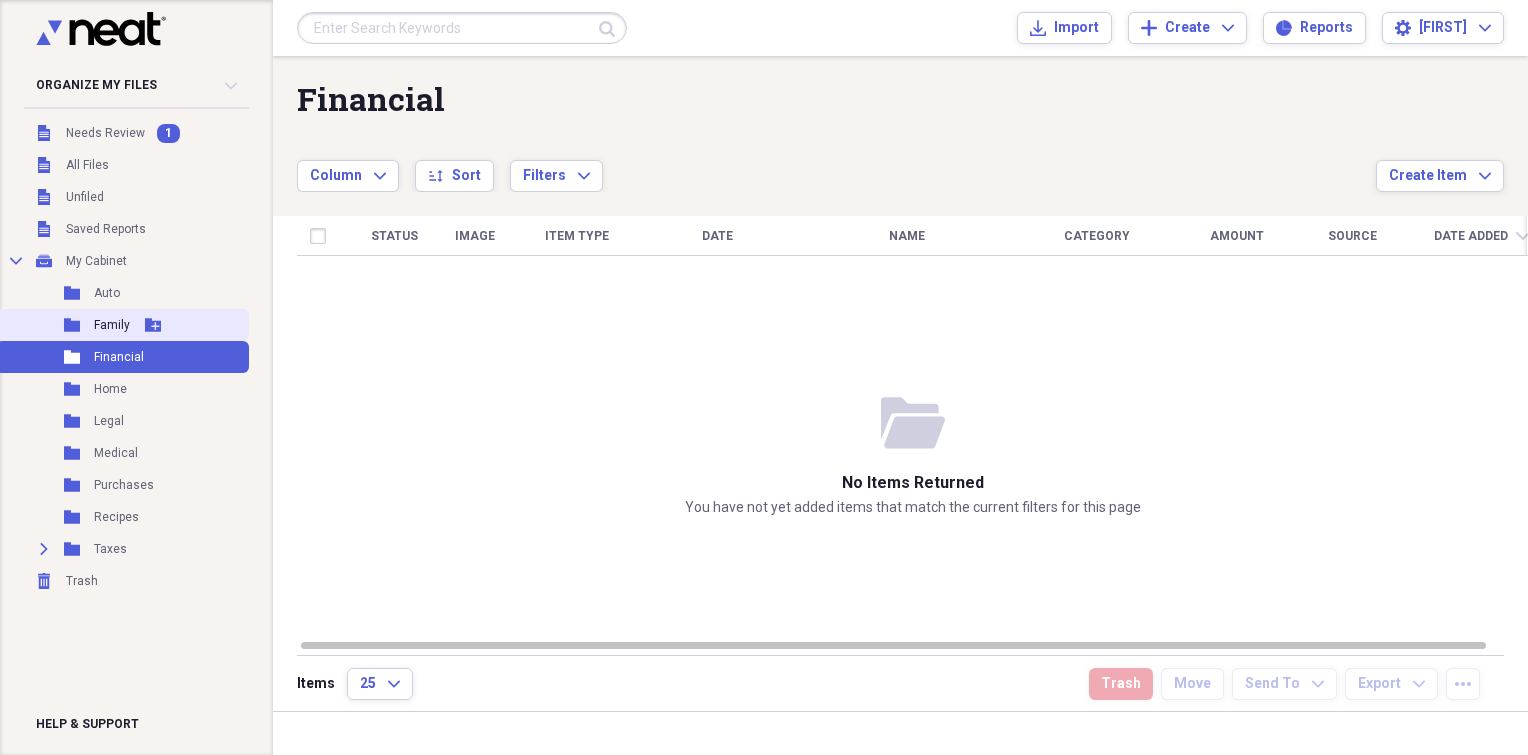 click on "Family" at bounding box center [112, 325] 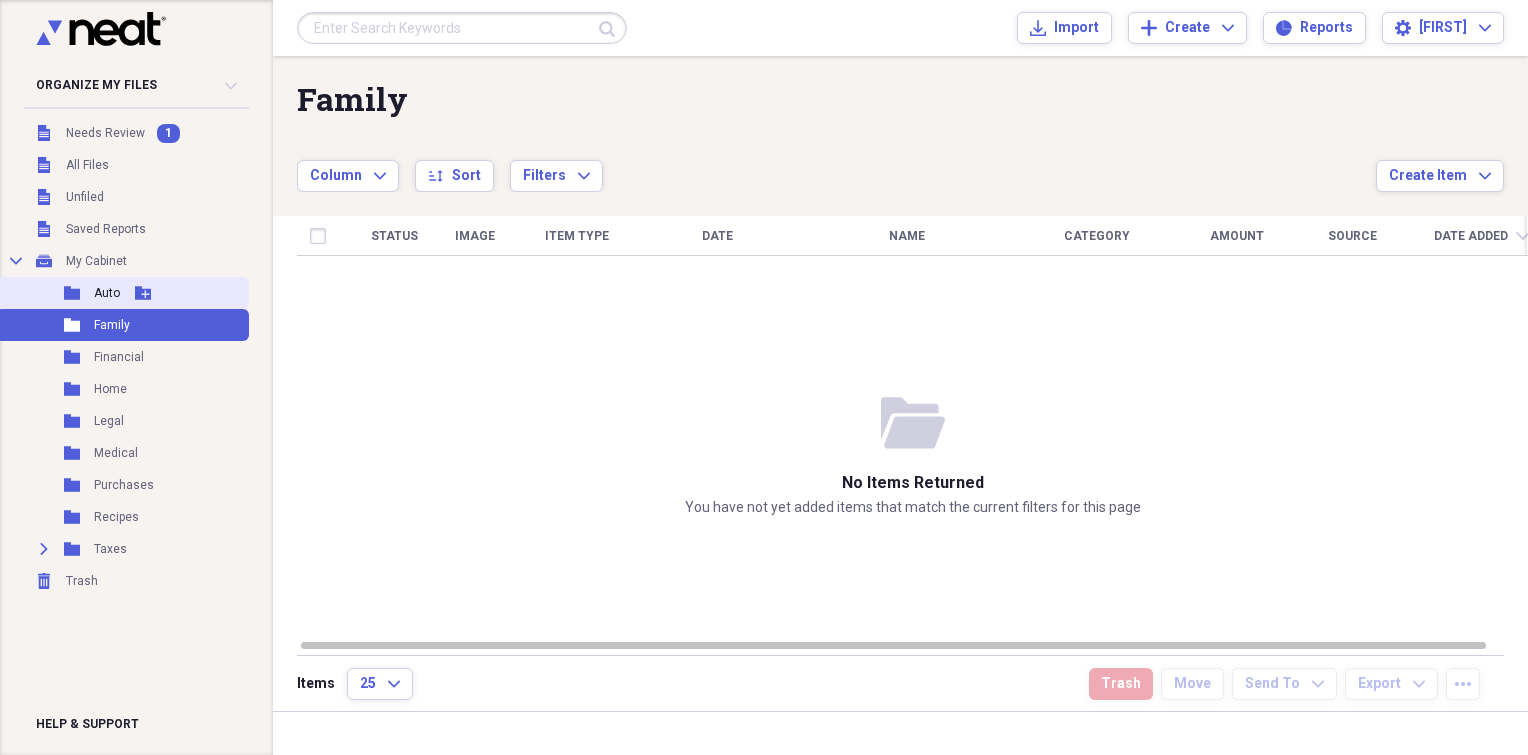 click on "Folder Auto Add Folder" at bounding box center [122, 293] 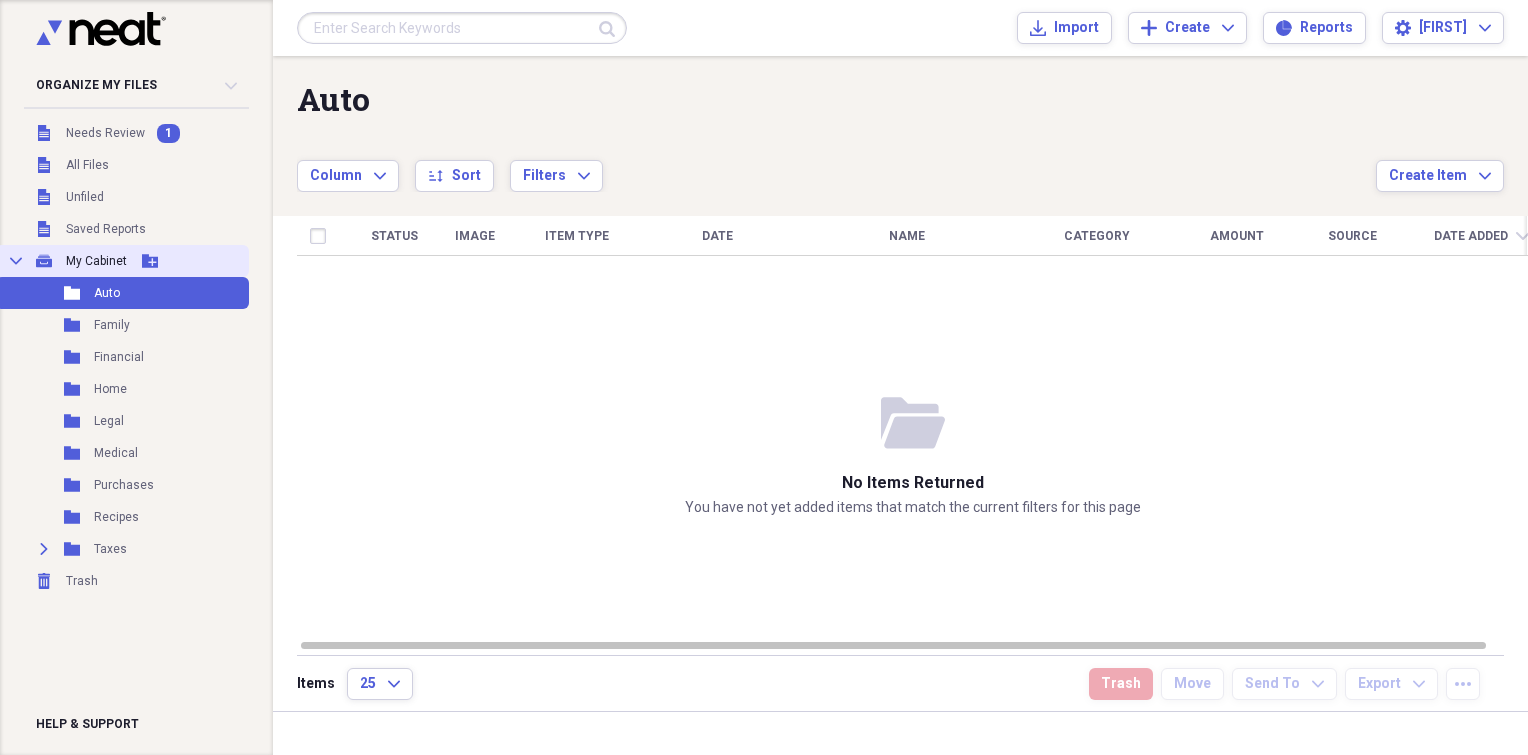 click on "My Cabinet" at bounding box center (96, 261) 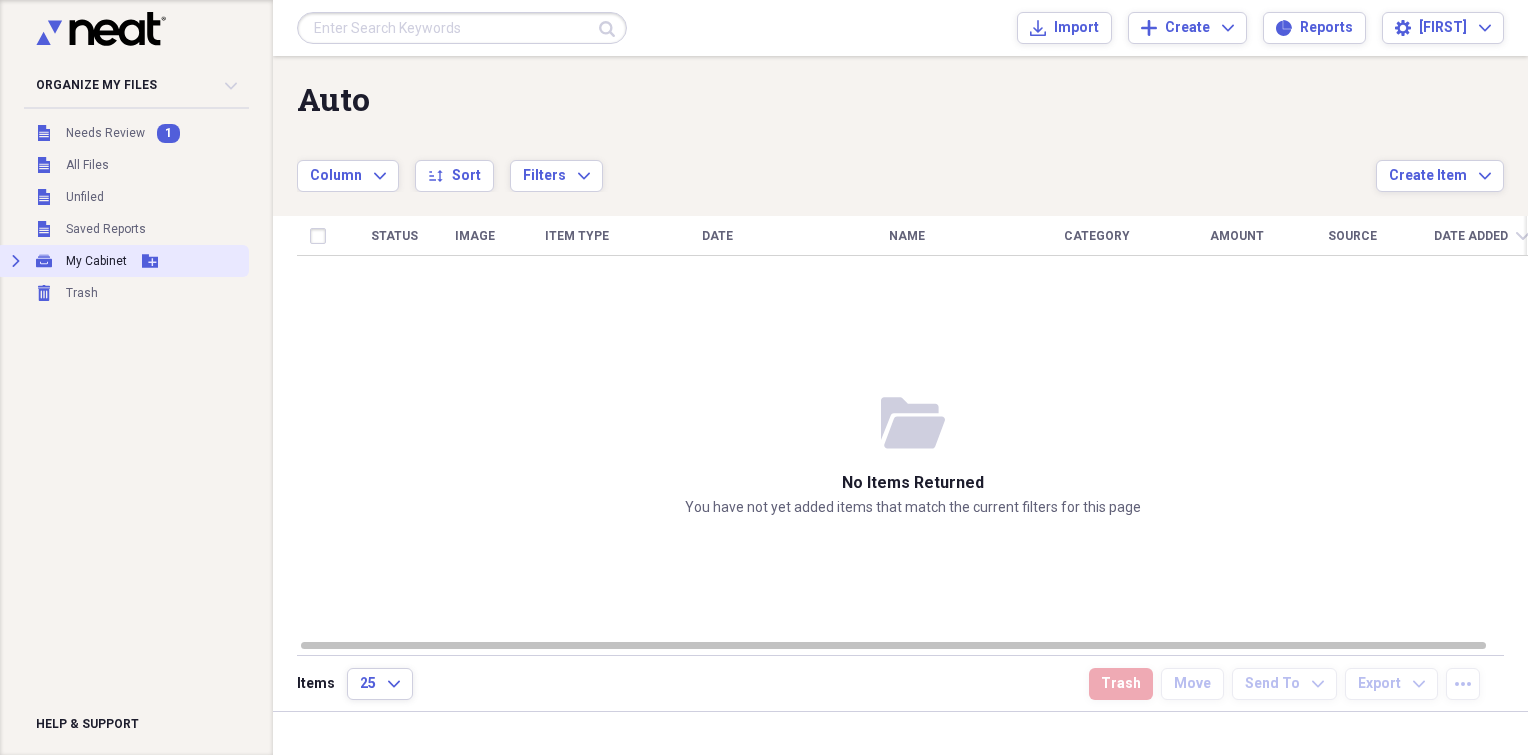 click on "My Cabinet" at bounding box center (96, 261) 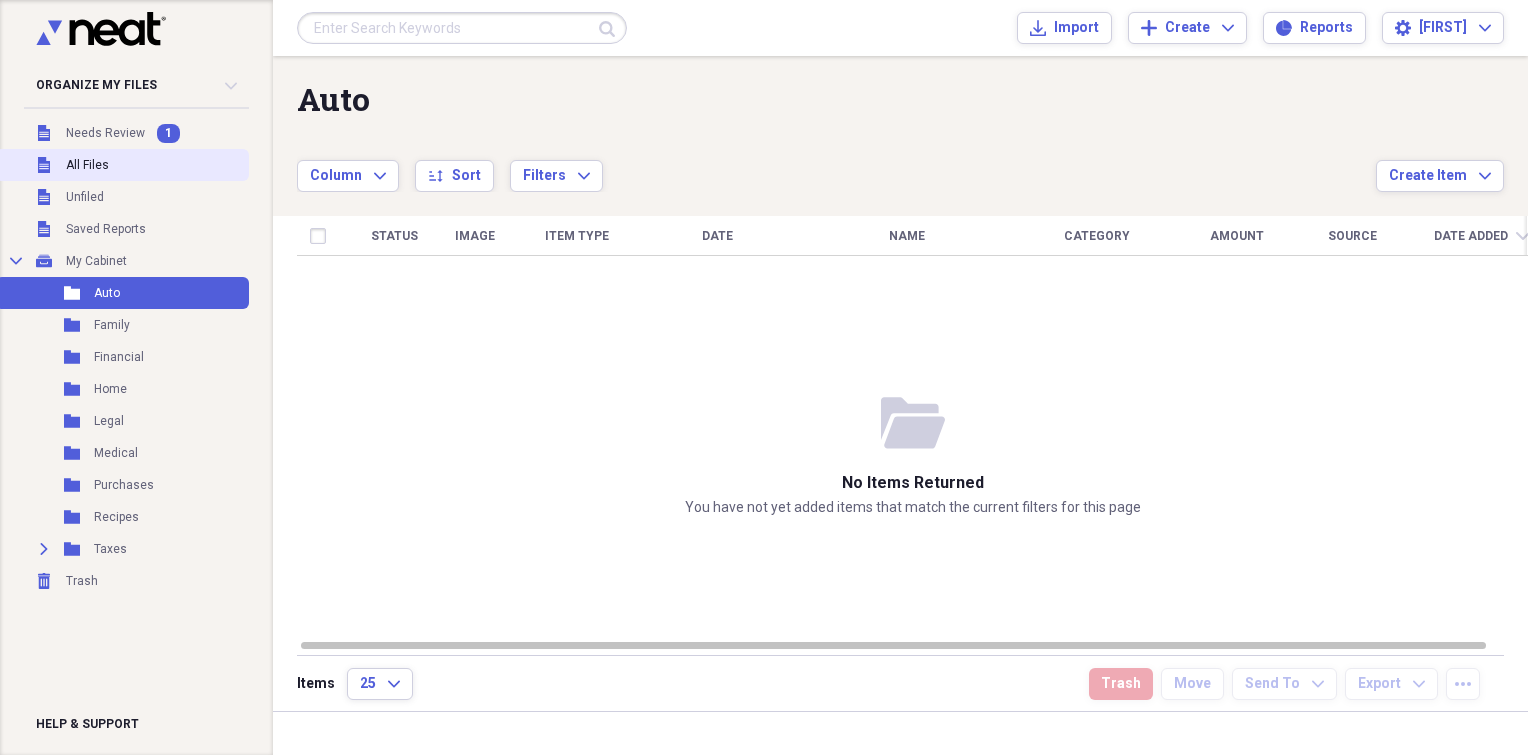 click on "Unfiled All Files" at bounding box center [122, 165] 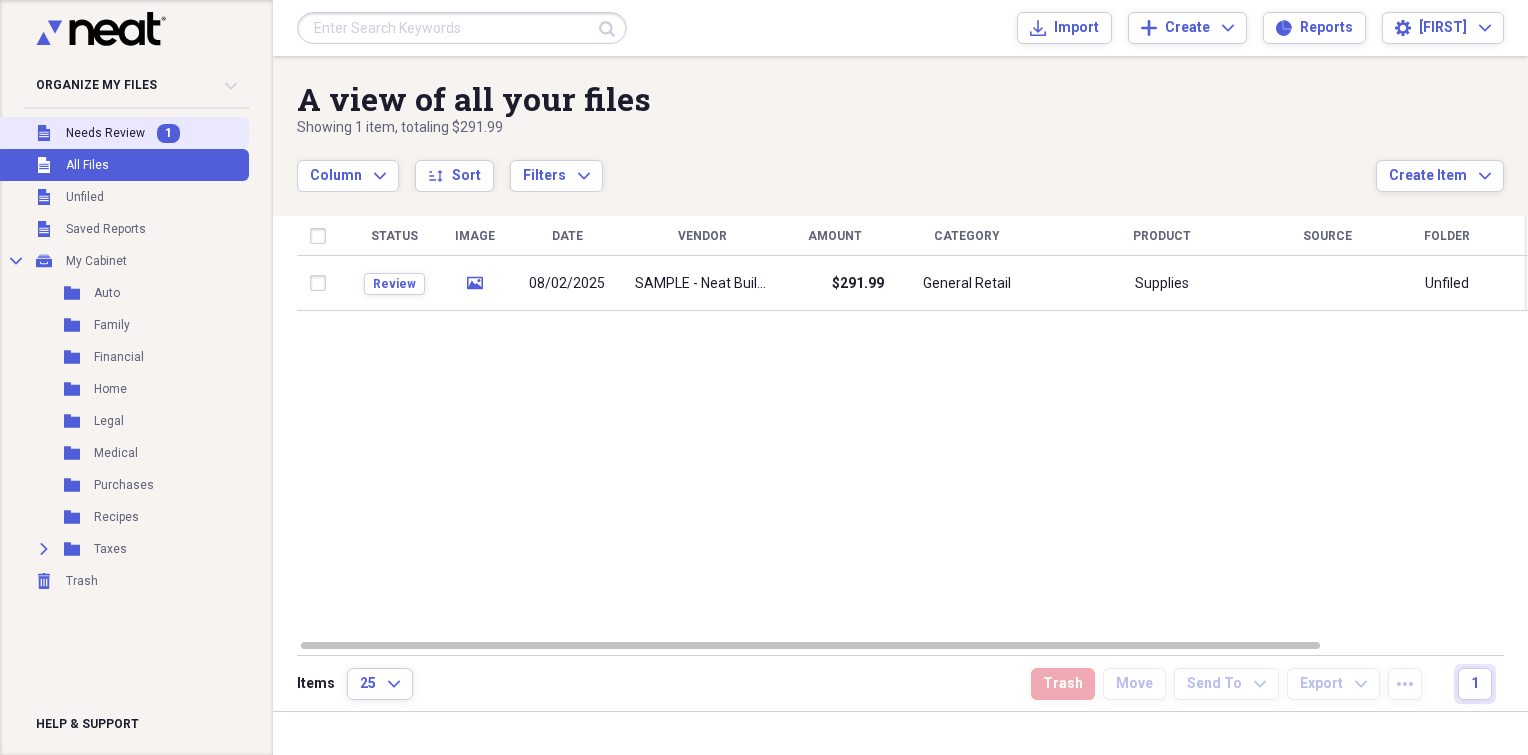 drag, startPoint x: 124, startPoint y: 128, endPoint x: 92, endPoint y: 139, distance: 33.83785 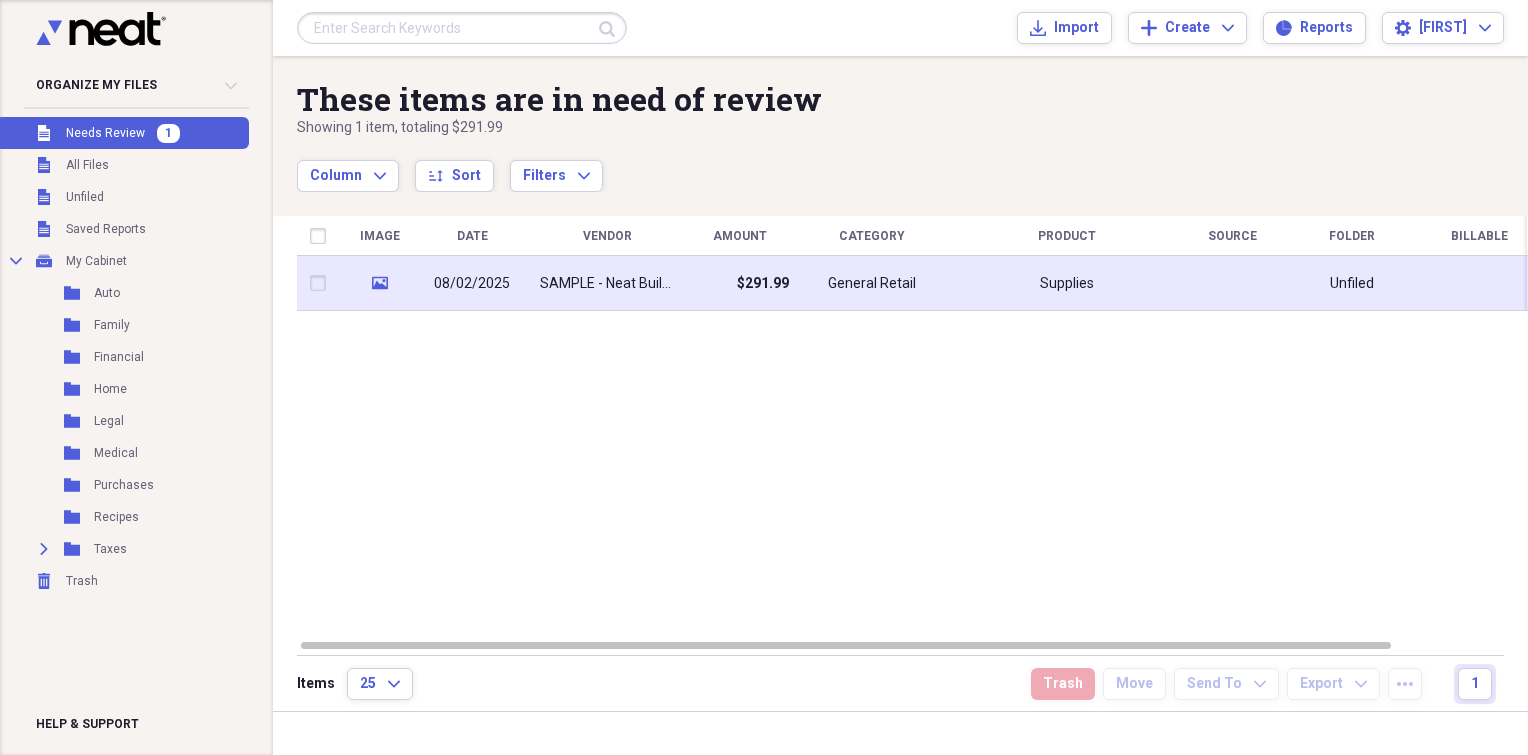click on "08/02/2025" at bounding box center (472, 283) 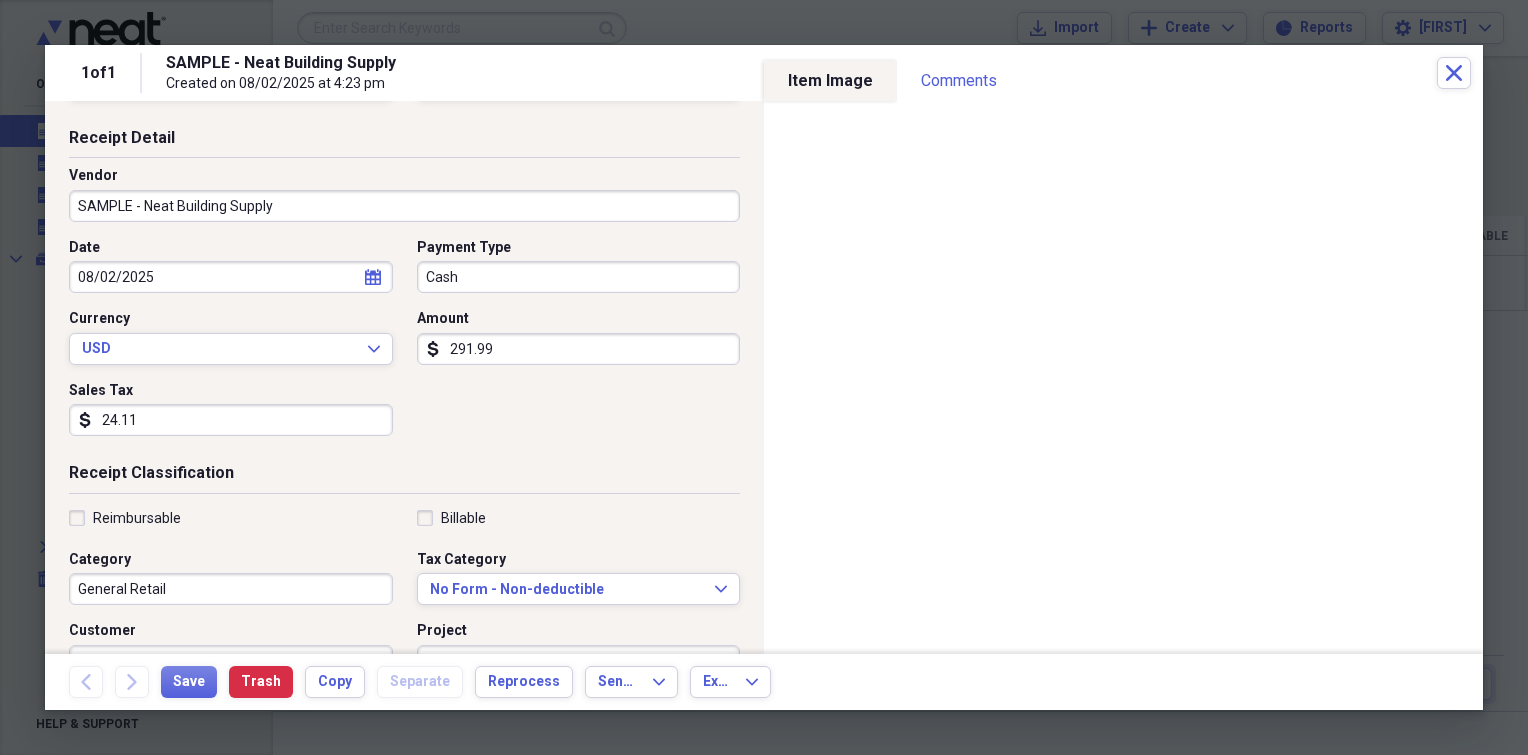 scroll, scrollTop: 200, scrollLeft: 0, axis: vertical 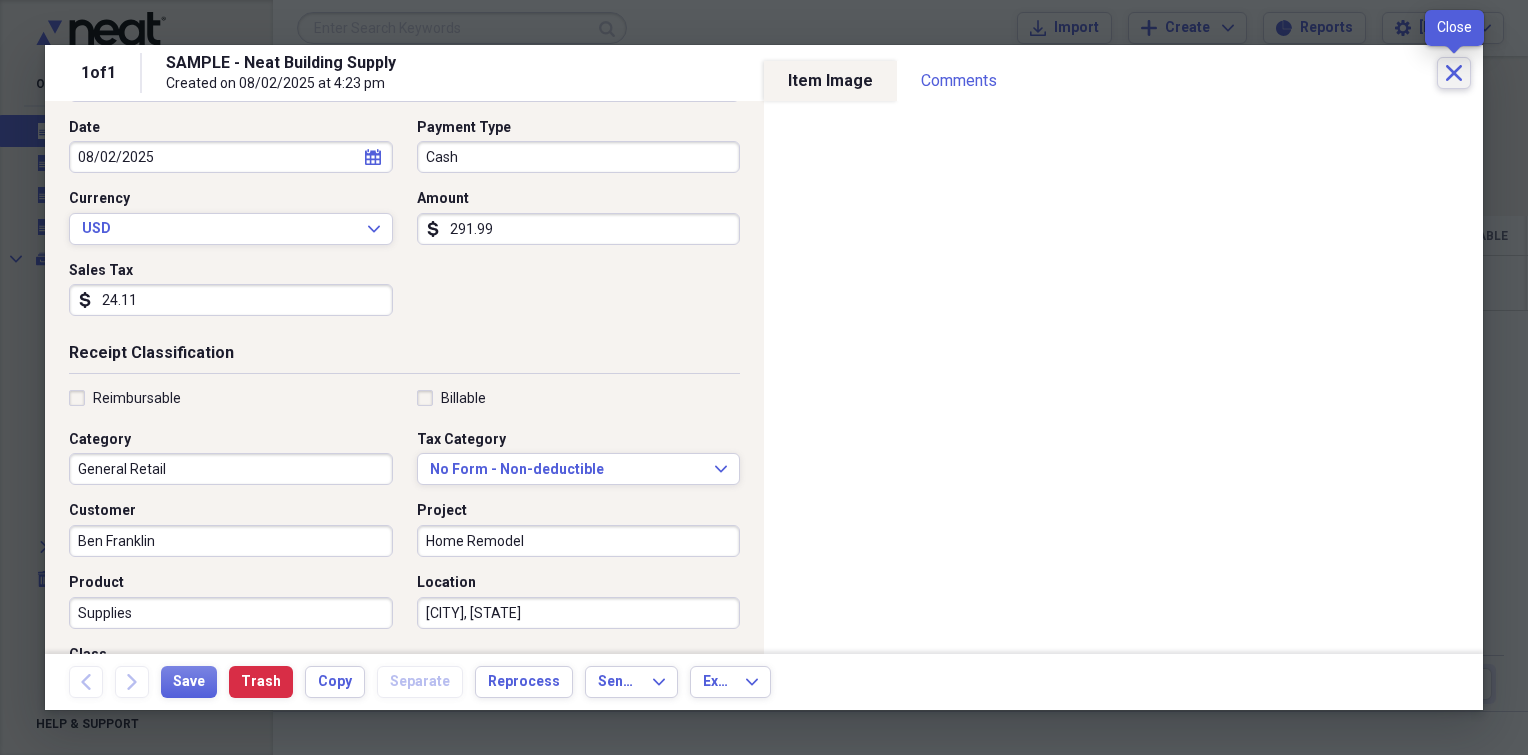 click 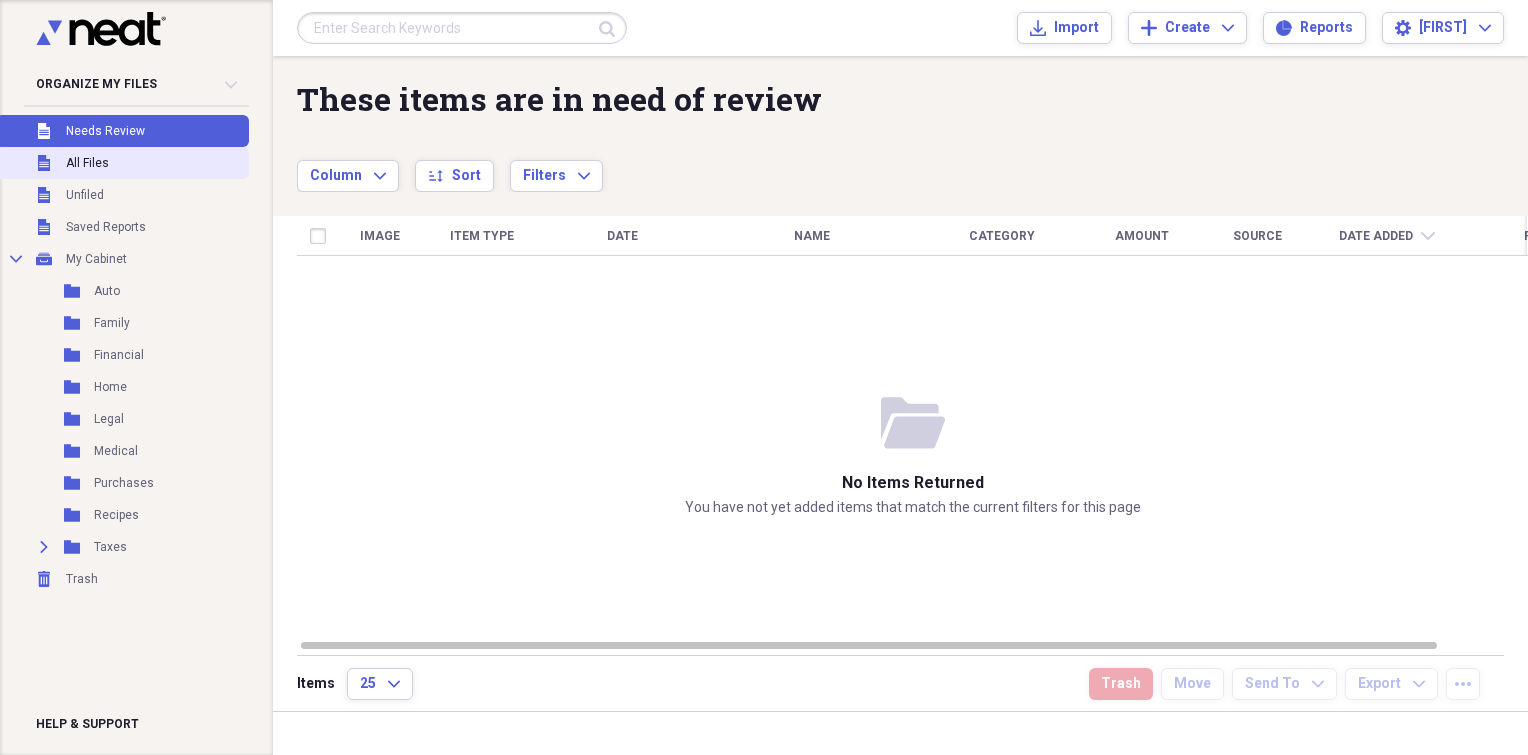 drag, startPoint x: 96, startPoint y: 151, endPoint x: 71, endPoint y: 155, distance: 25.317978 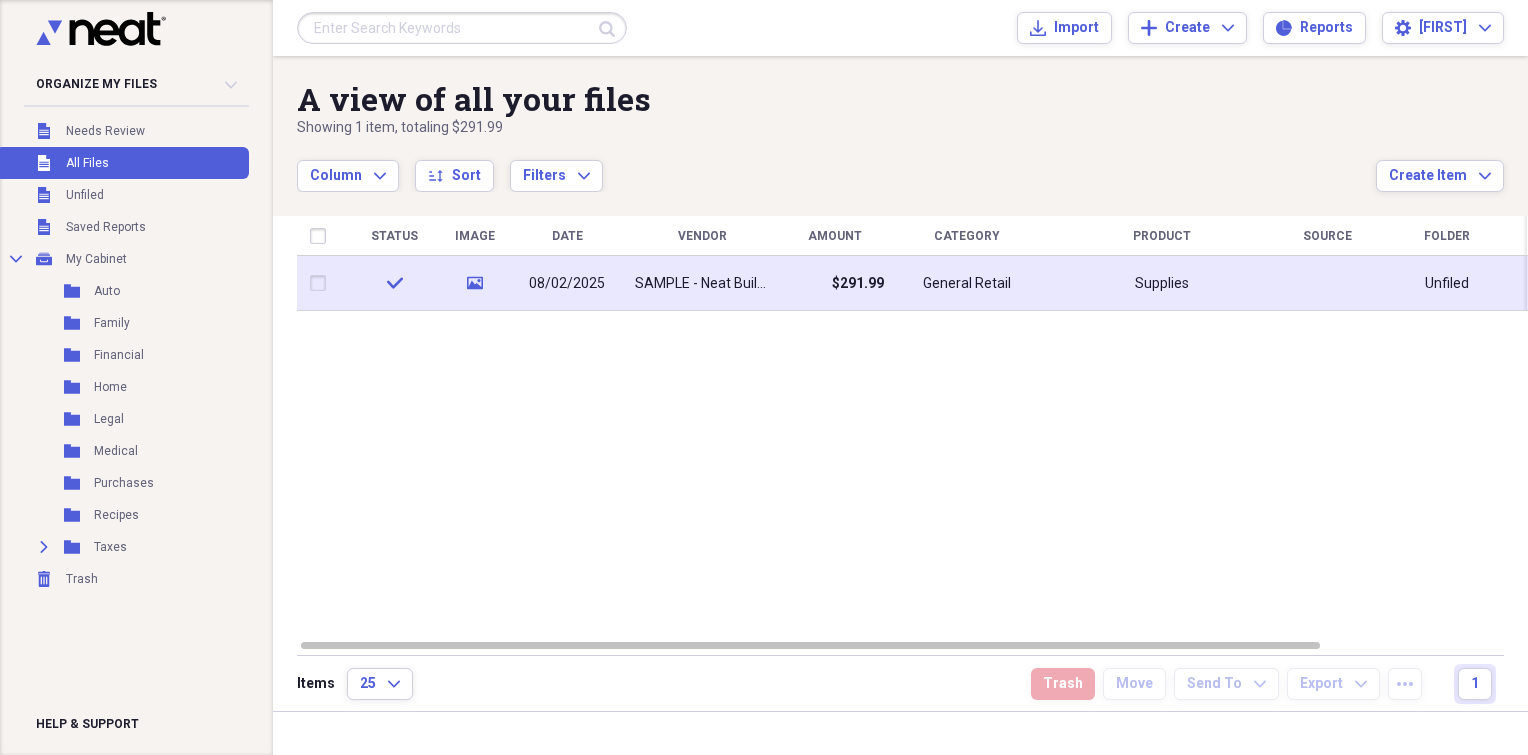 click on "check" 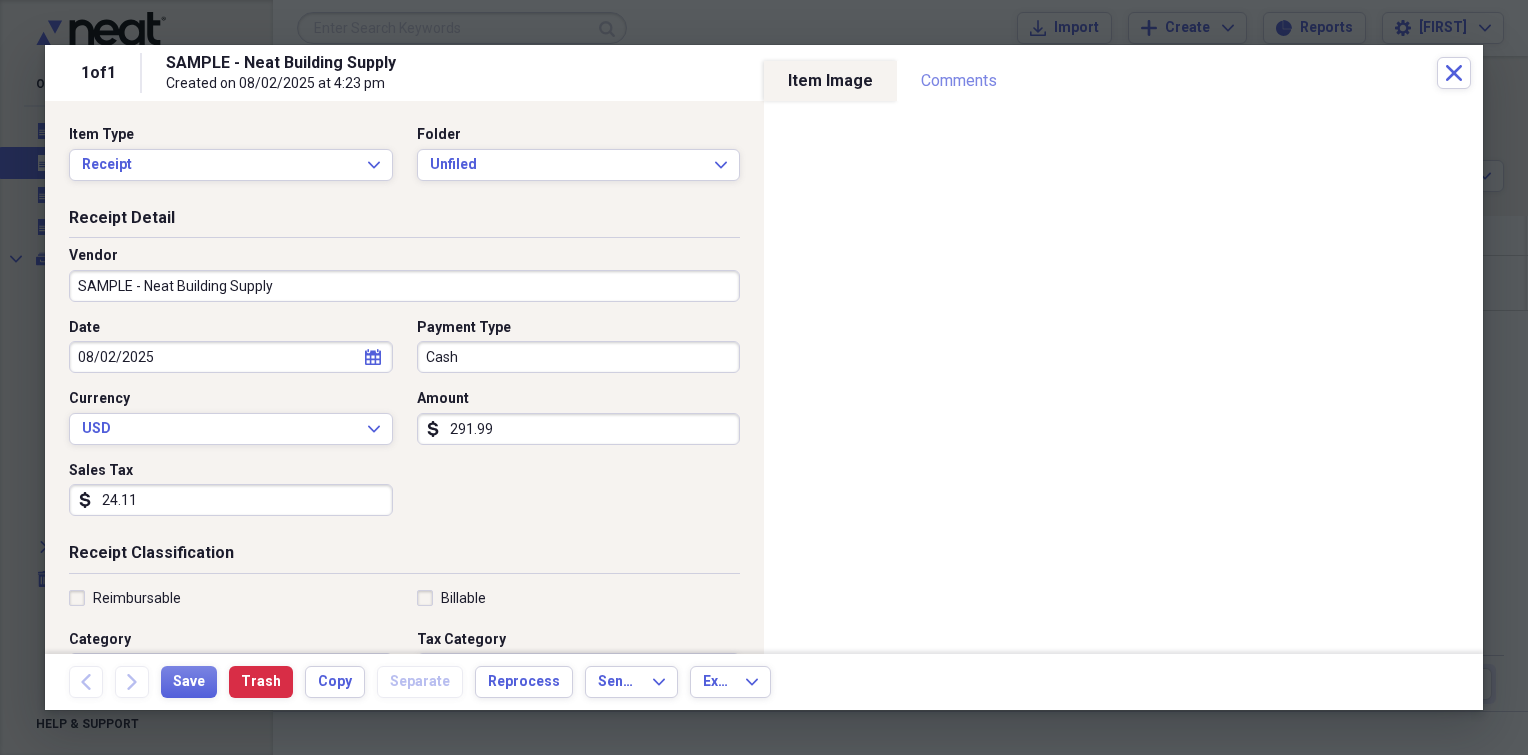 click on "Comments" at bounding box center [959, 81] 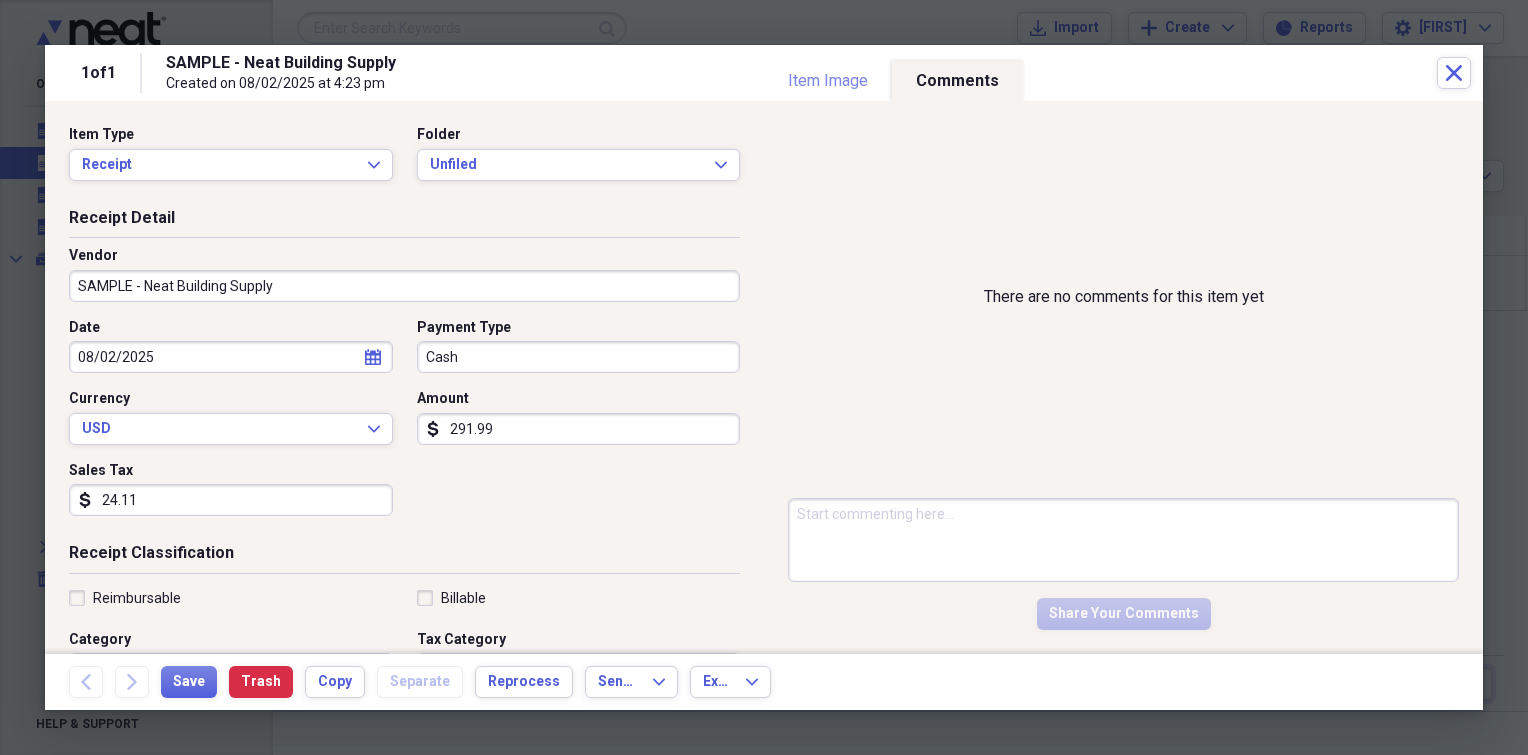 click on "Item Image" at bounding box center [828, 81] 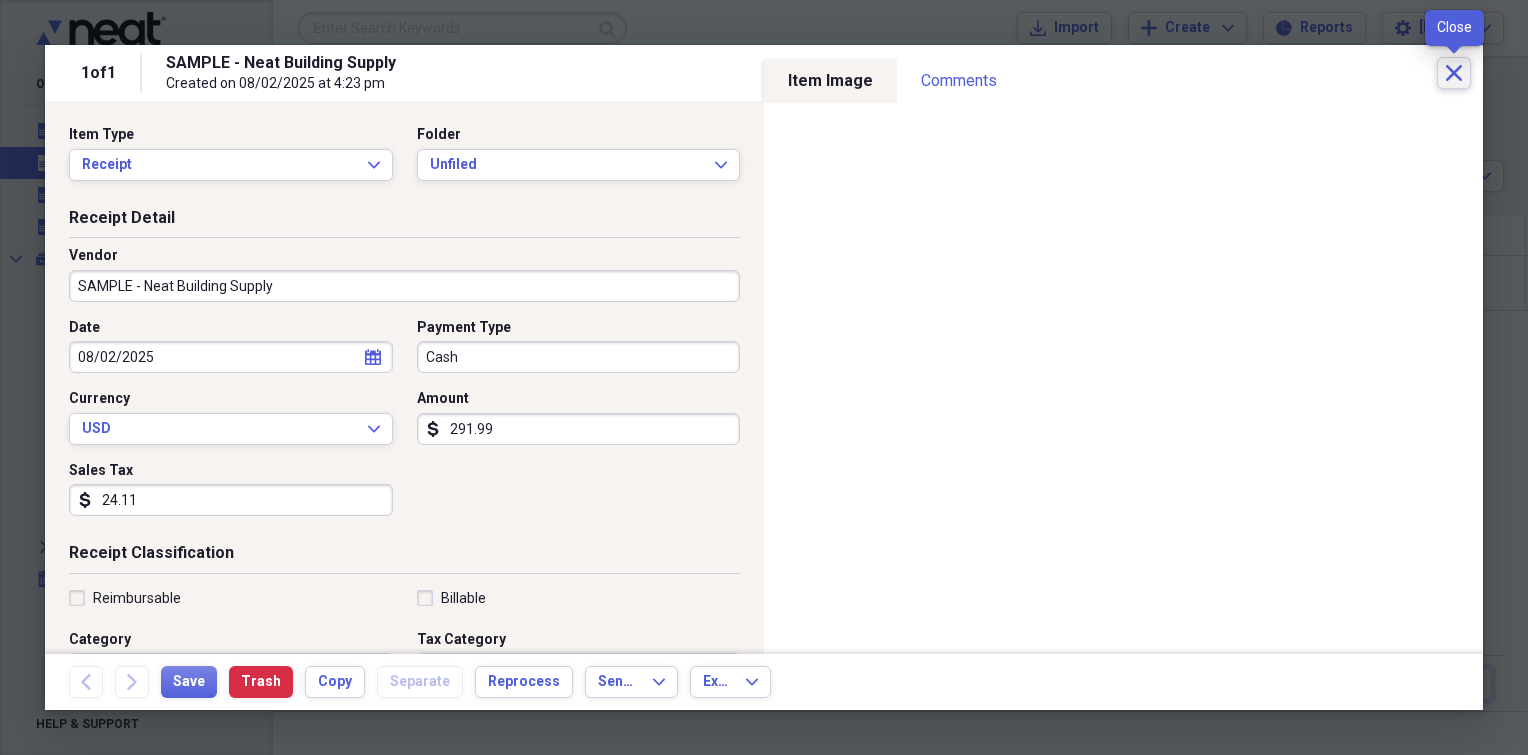 click on "Close" 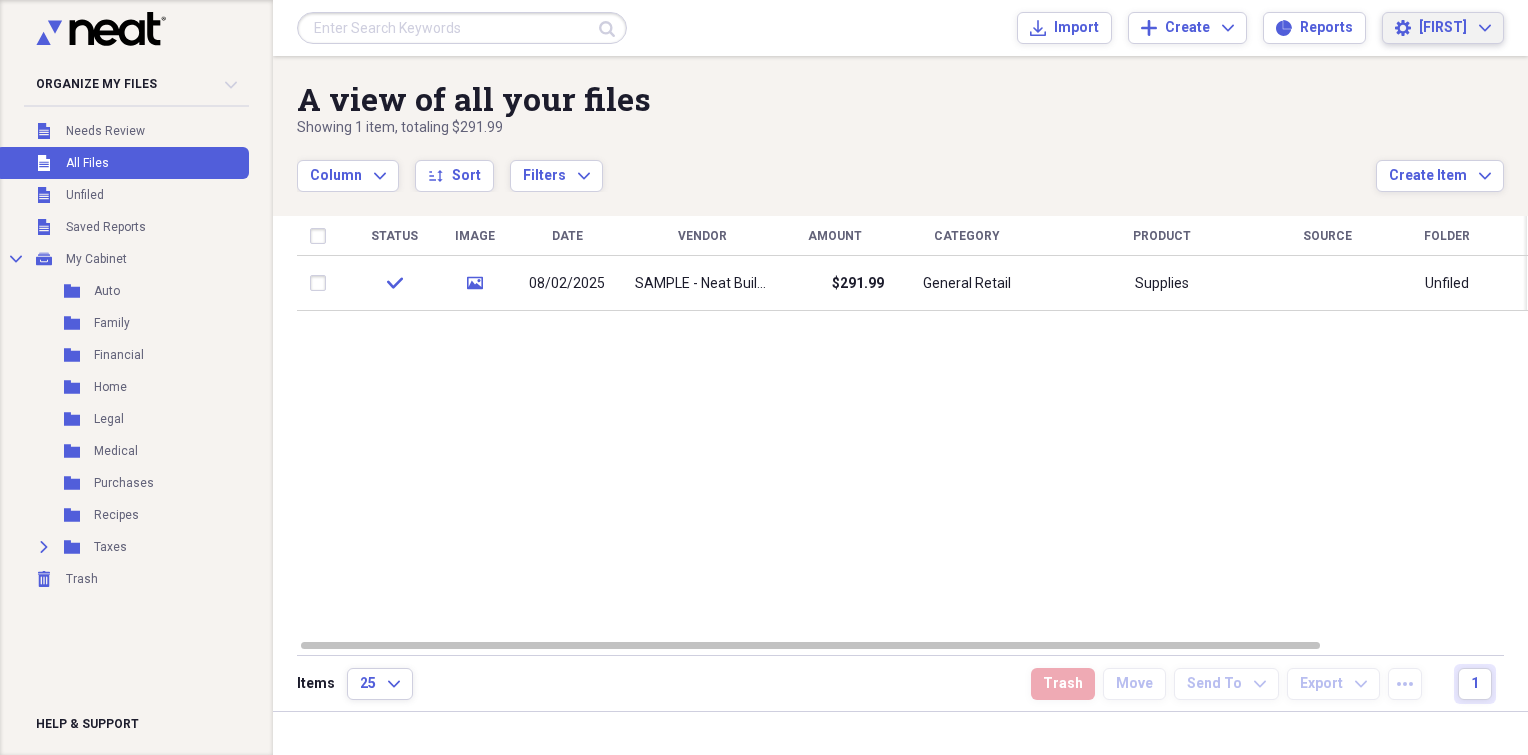 click 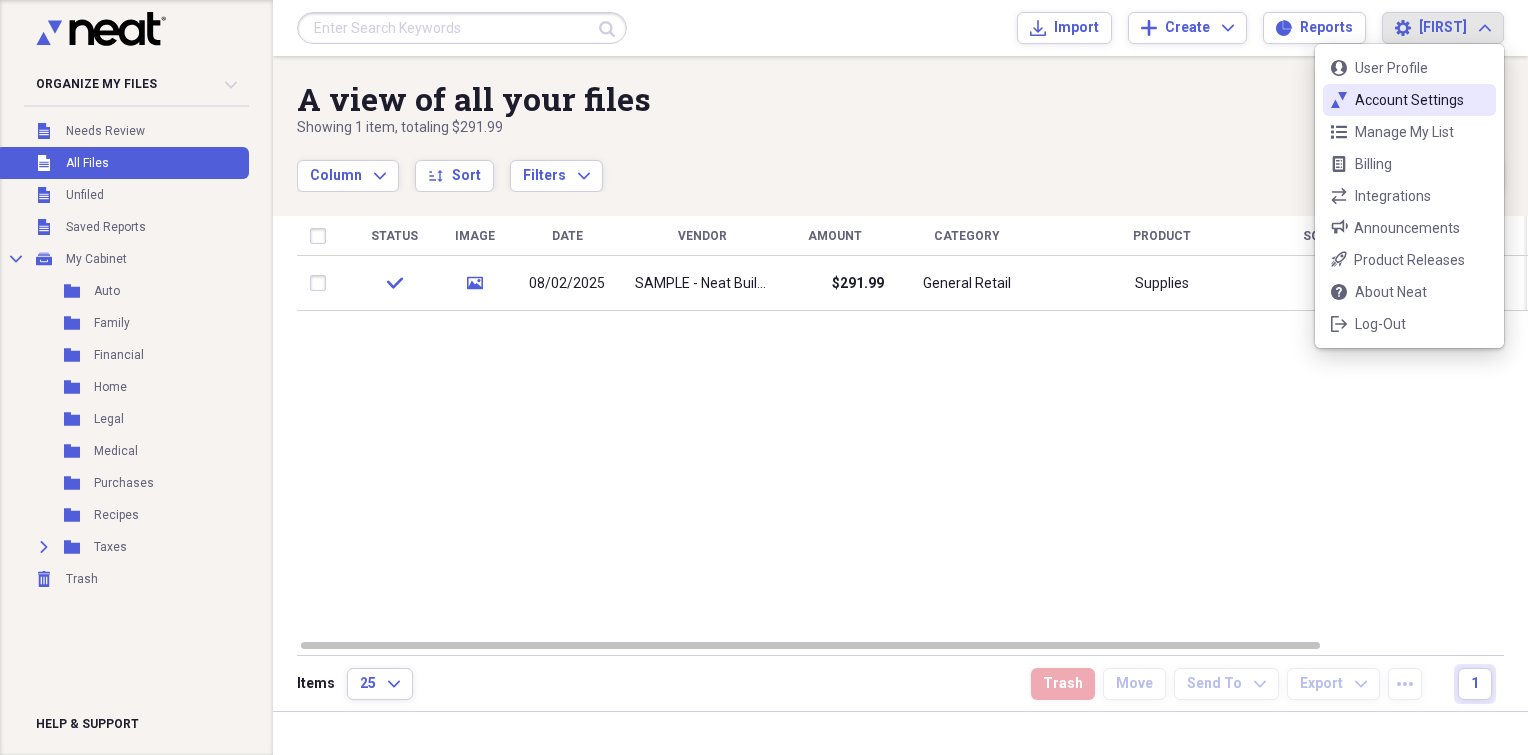 click on "neat-ticks Account Settings" at bounding box center [1409, 100] 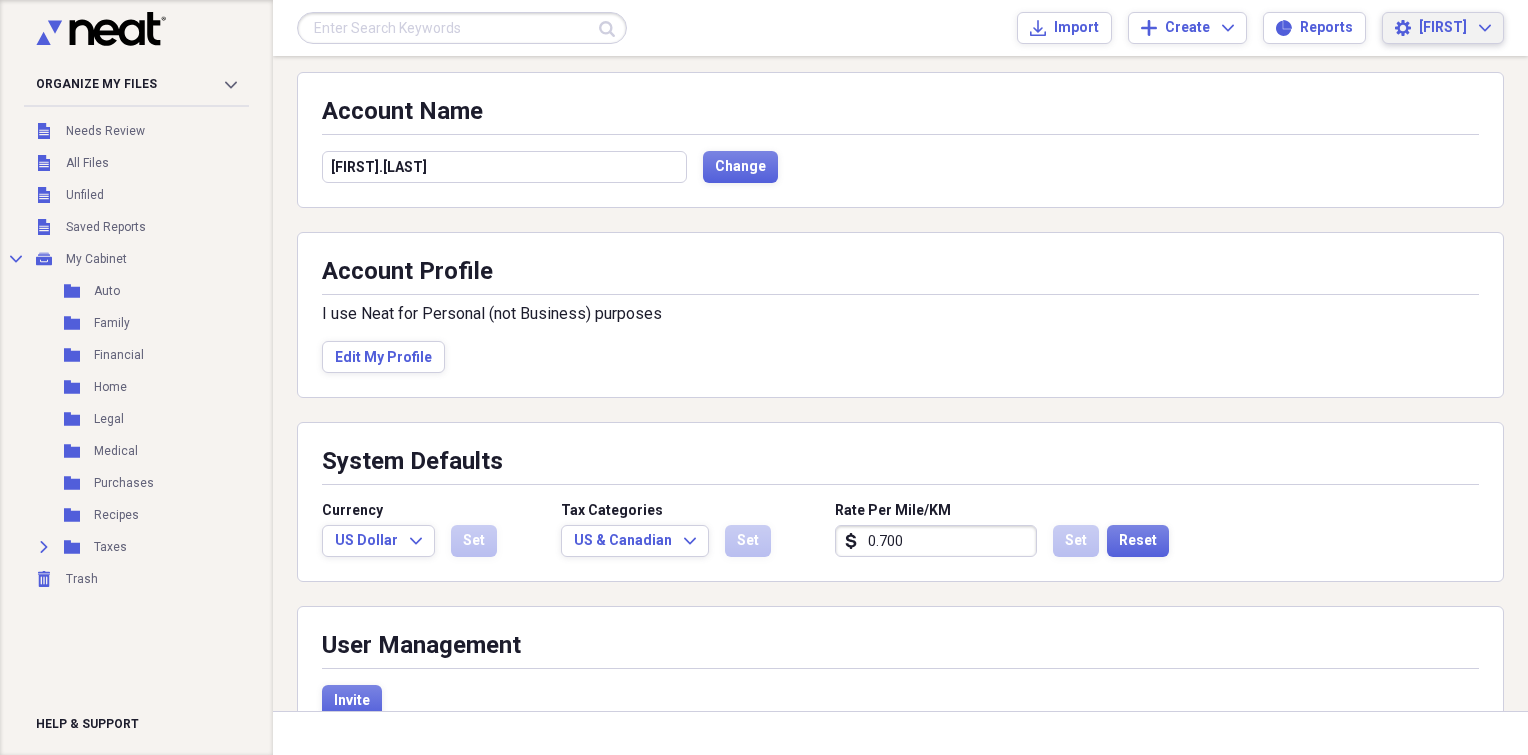 scroll, scrollTop: 0, scrollLeft: 0, axis: both 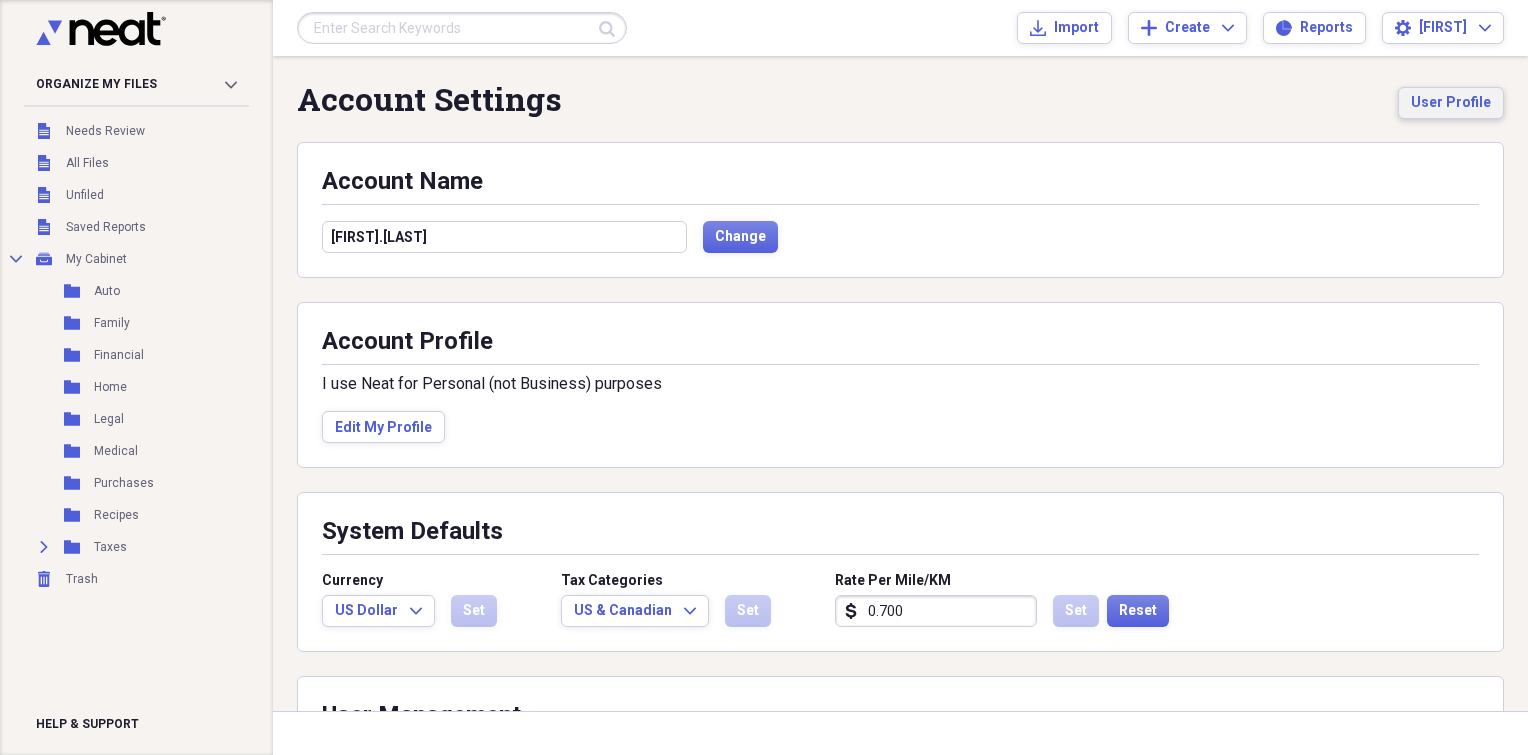 click on "User Profile" at bounding box center [1451, 103] 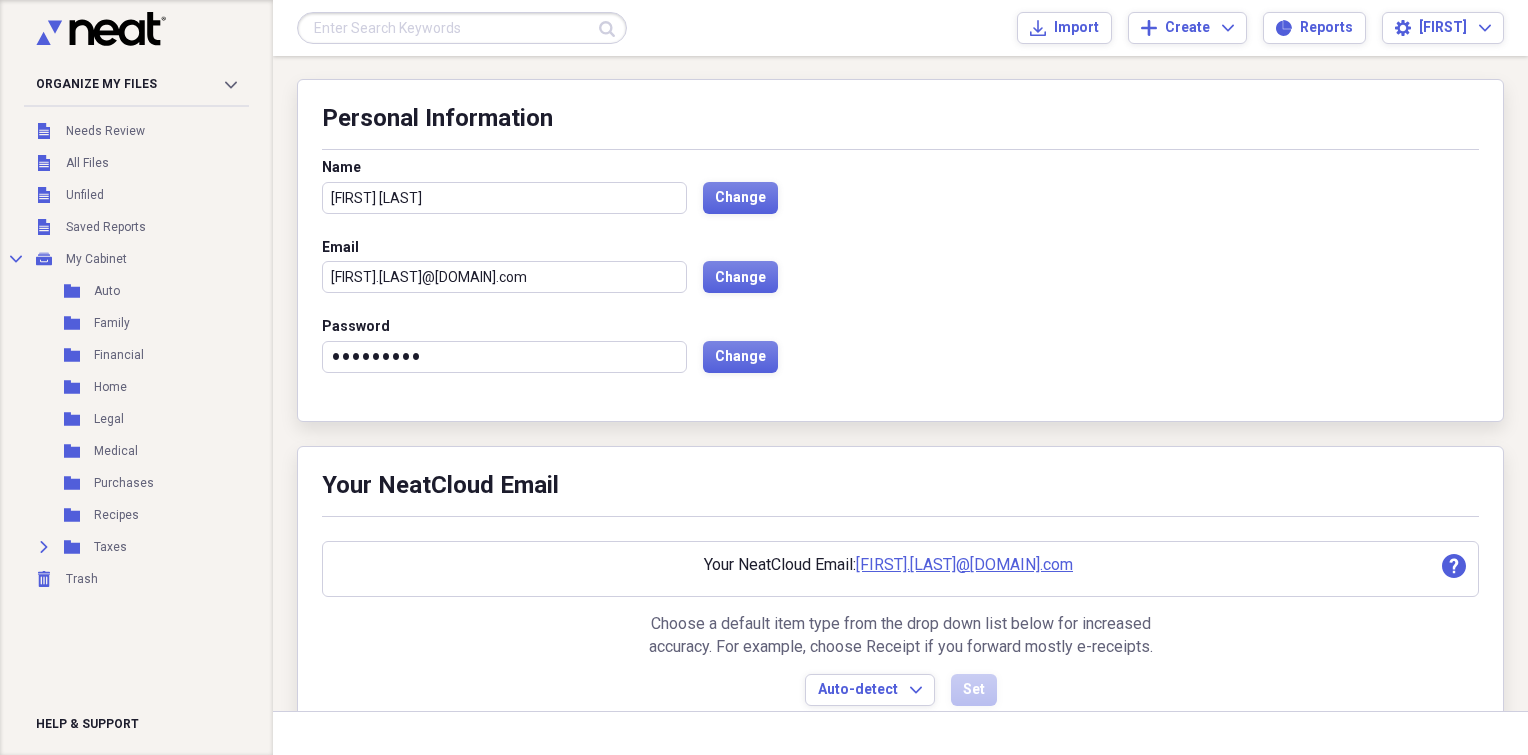 scroll, scrollTop: 100, scrollLeft: 0, axis: vertical 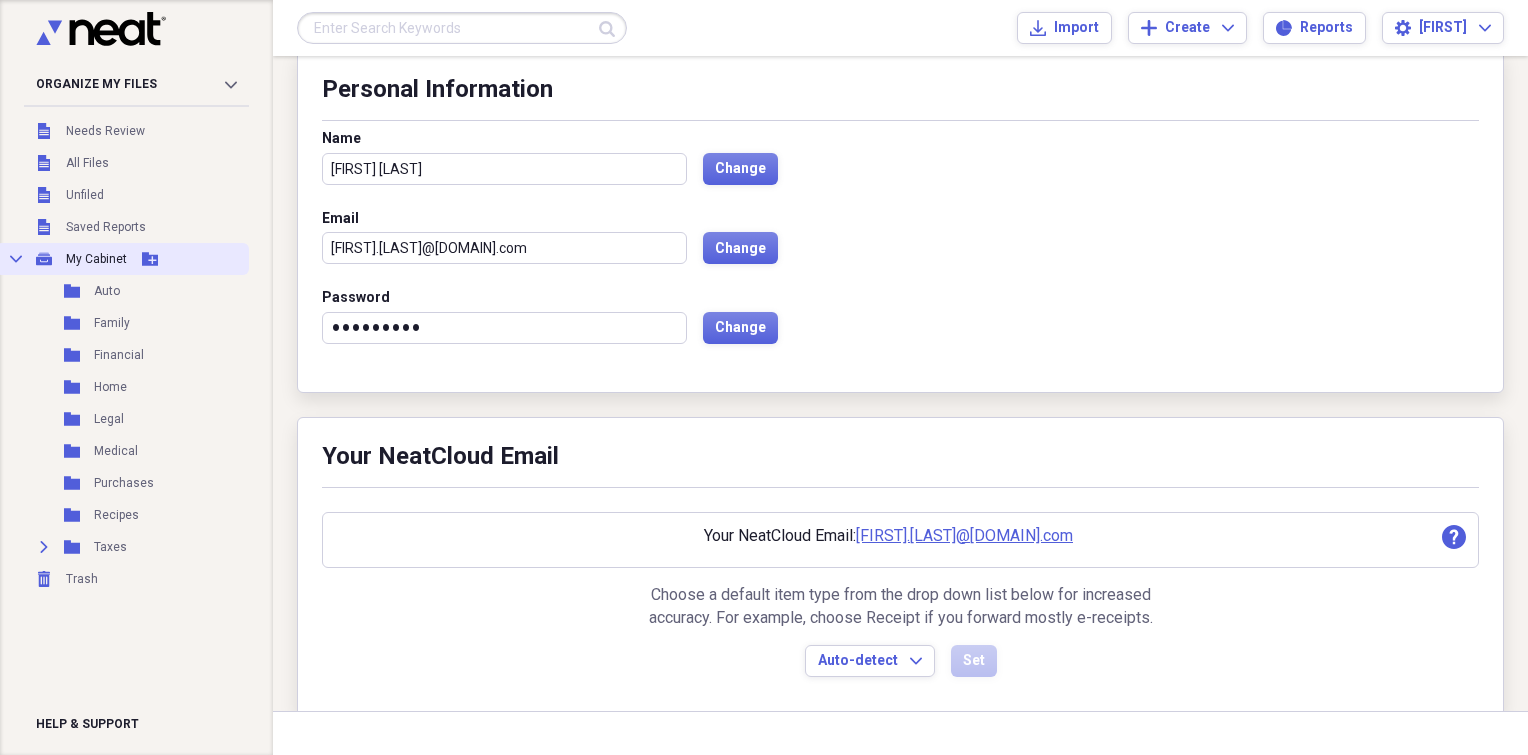 click on "Collapse My Cabinet My Cabinet Add Folder" at bounding box center (122, 259) 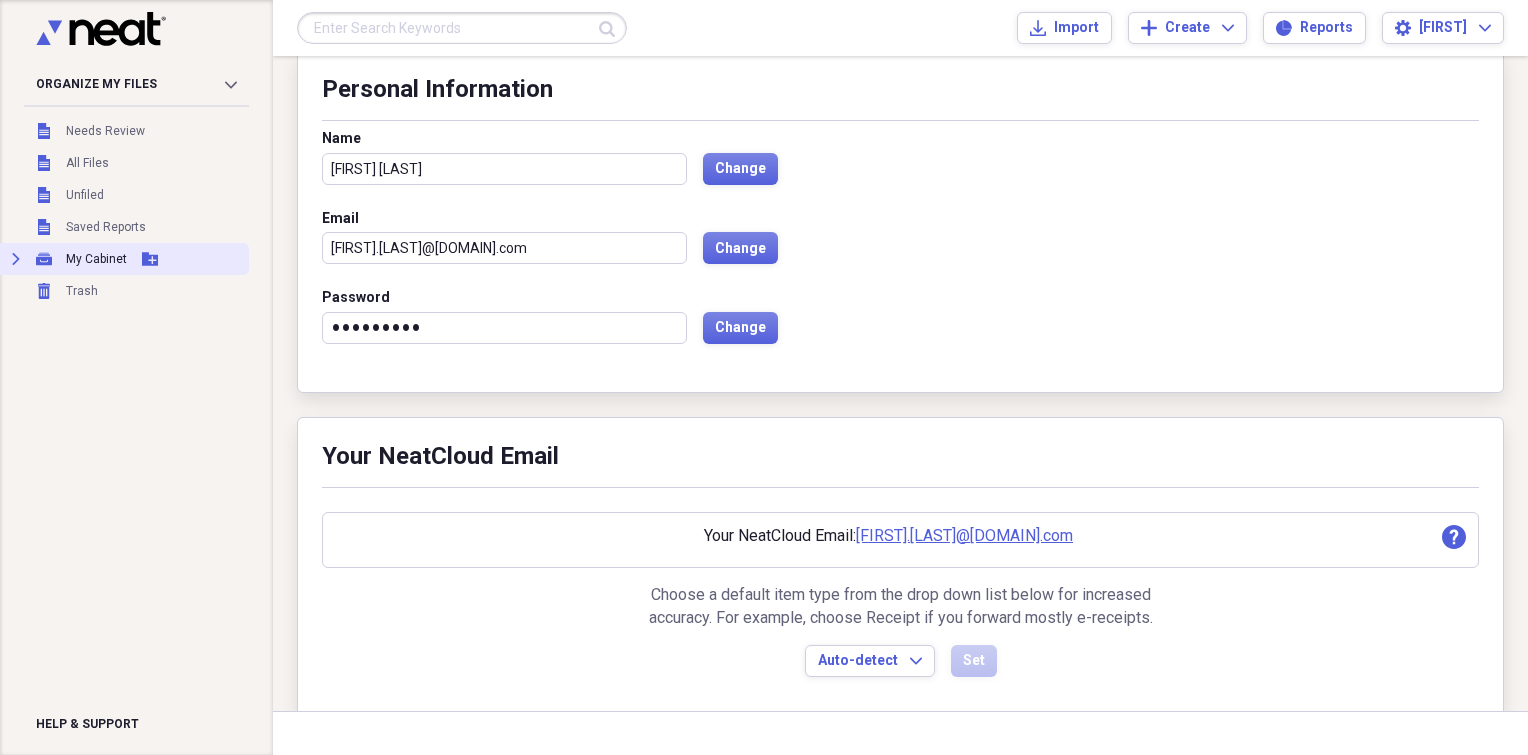 click on "My Cabinet" at bounding box center (96, 259) 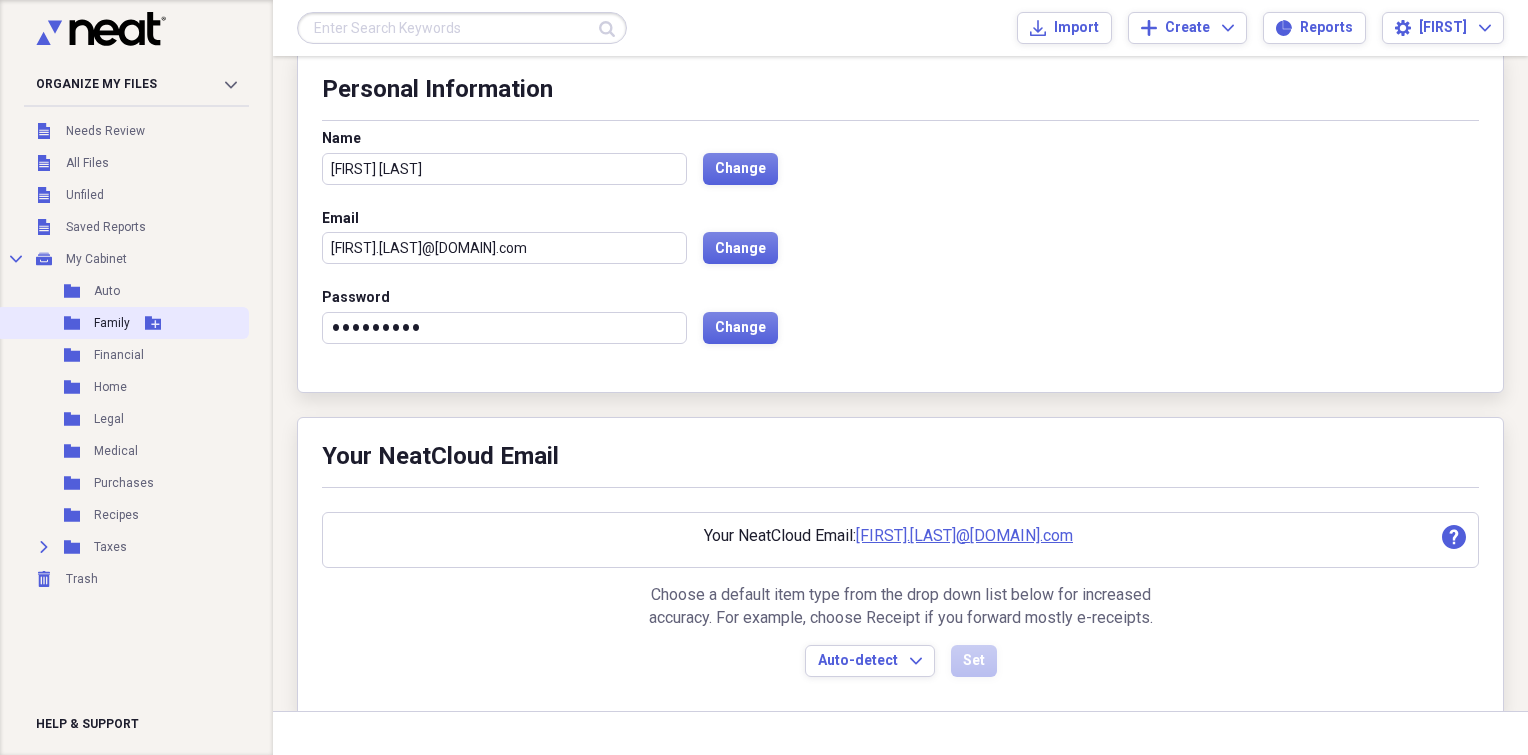 click on "Folder Family Add Folder" at bounding box center [122, 323] 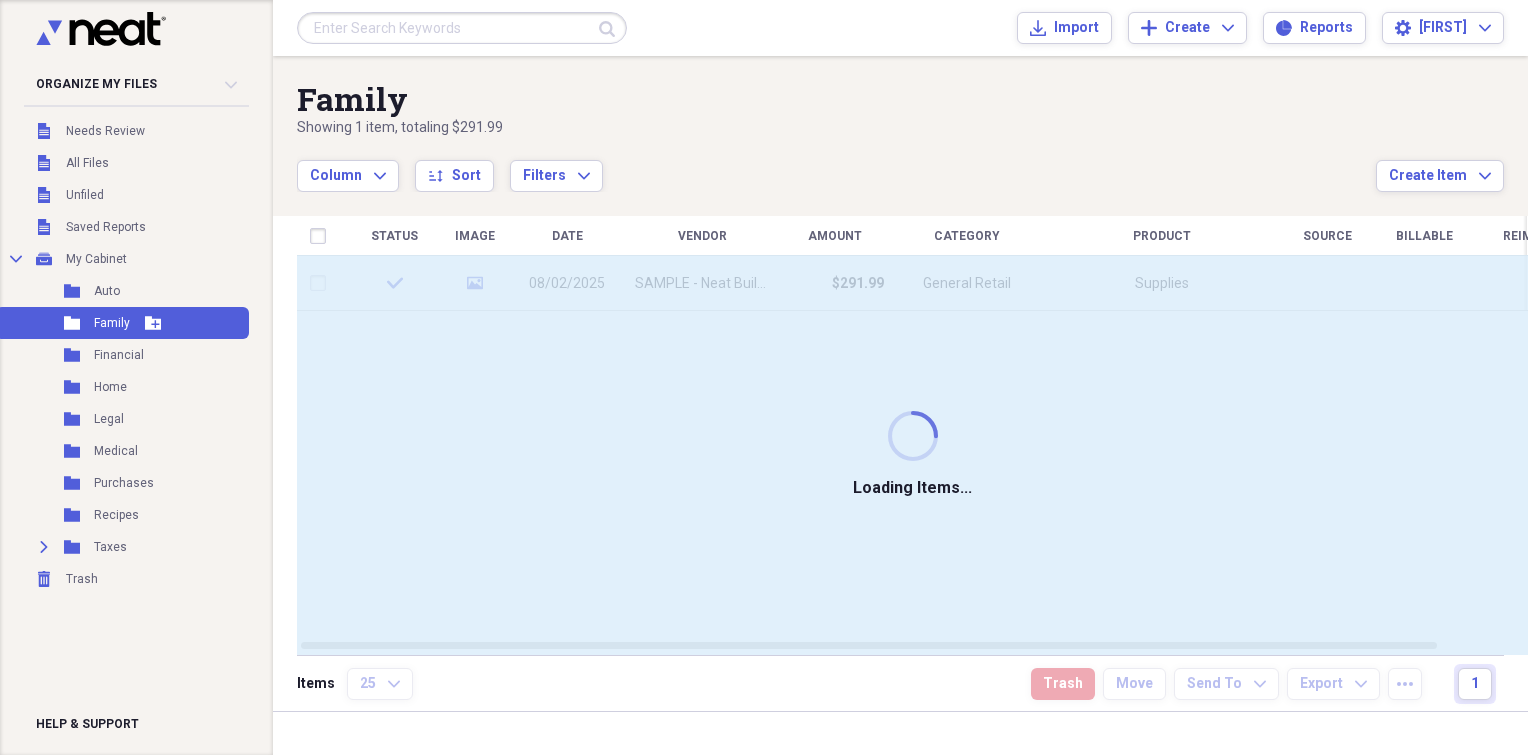 scroll, scrollTop: 0, scrollLeft: 0, axis: both 